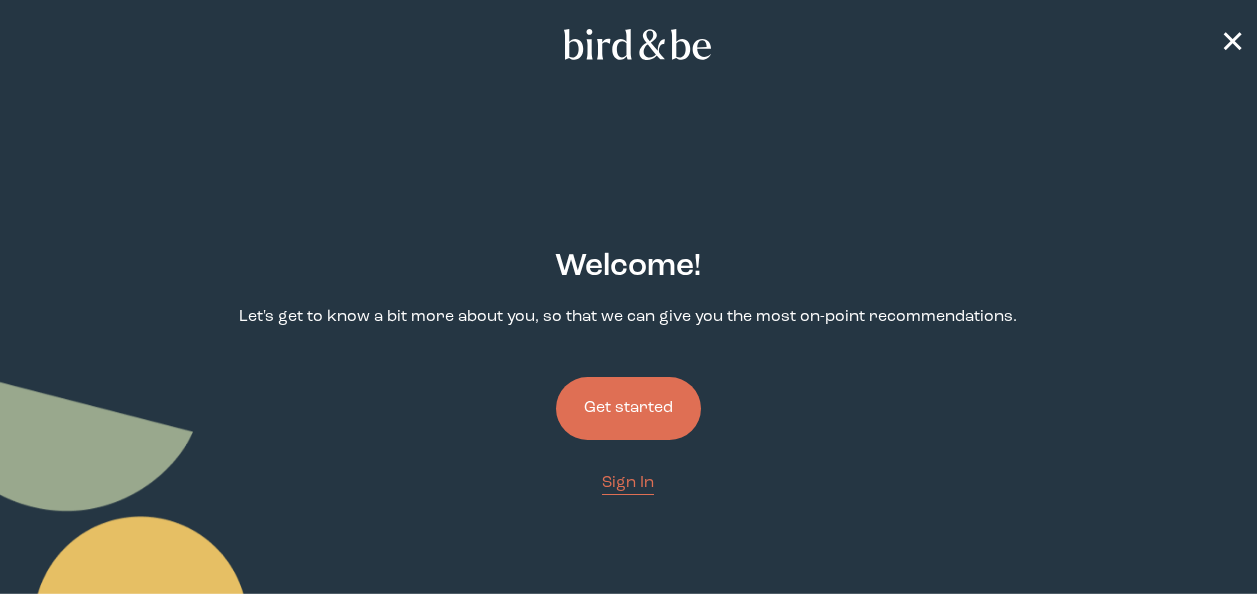 scroll, scrollTop: 0, scrollLeft: 0, axis: both 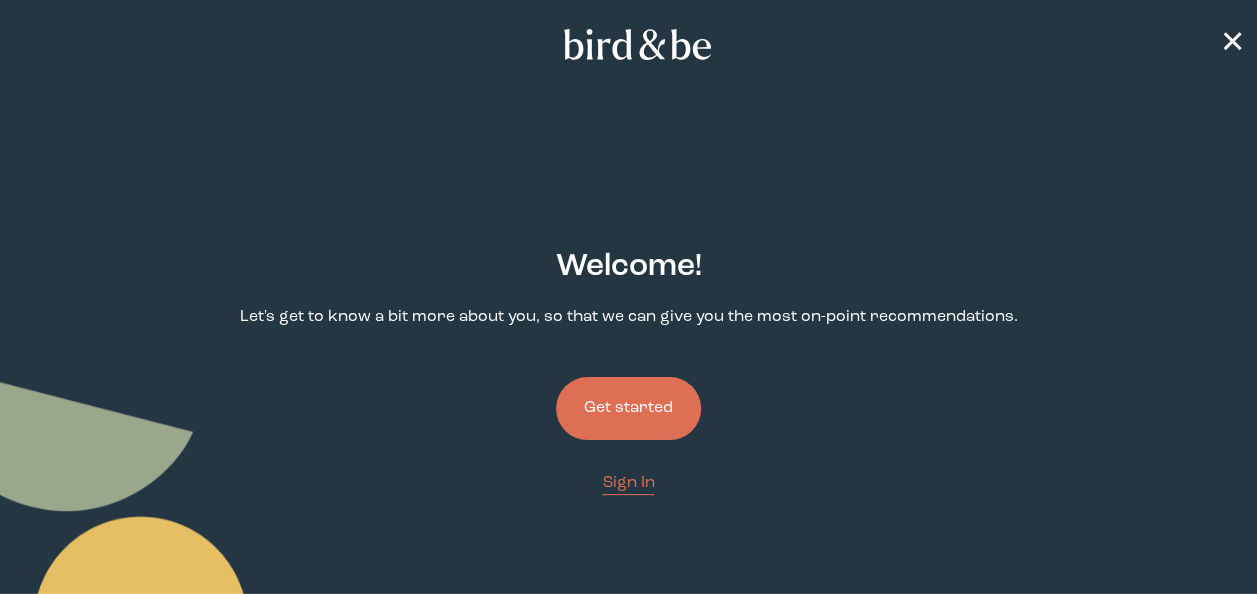 click on "Get started" at bounding box center (628, 408) 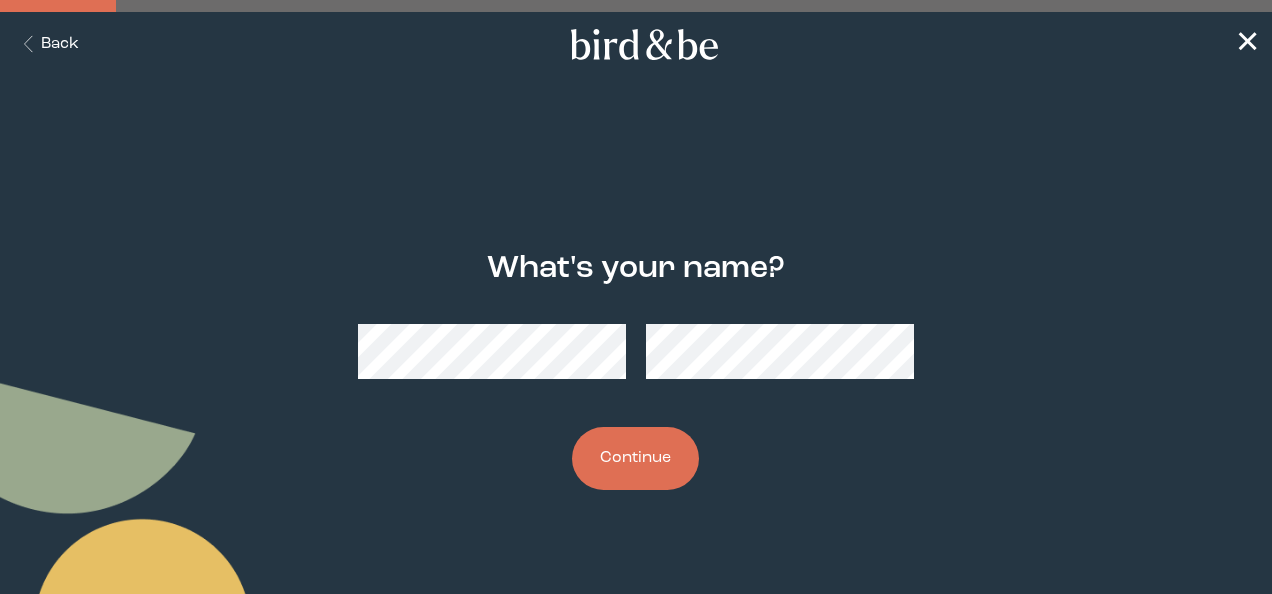 click on "Continue" at bounding box center (635, 458) 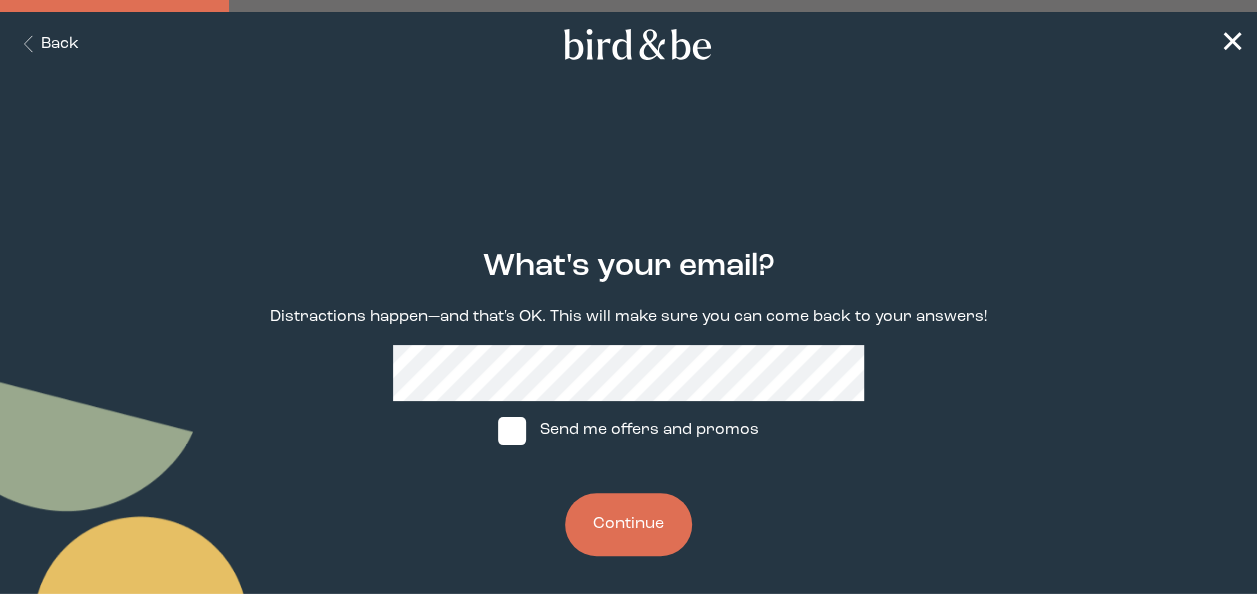 click on "What's your email? Distractions happen—and that's OK. This will make sure you can come back to your answers! Send me offers and promos Continue" at bounding box center [628, 403] 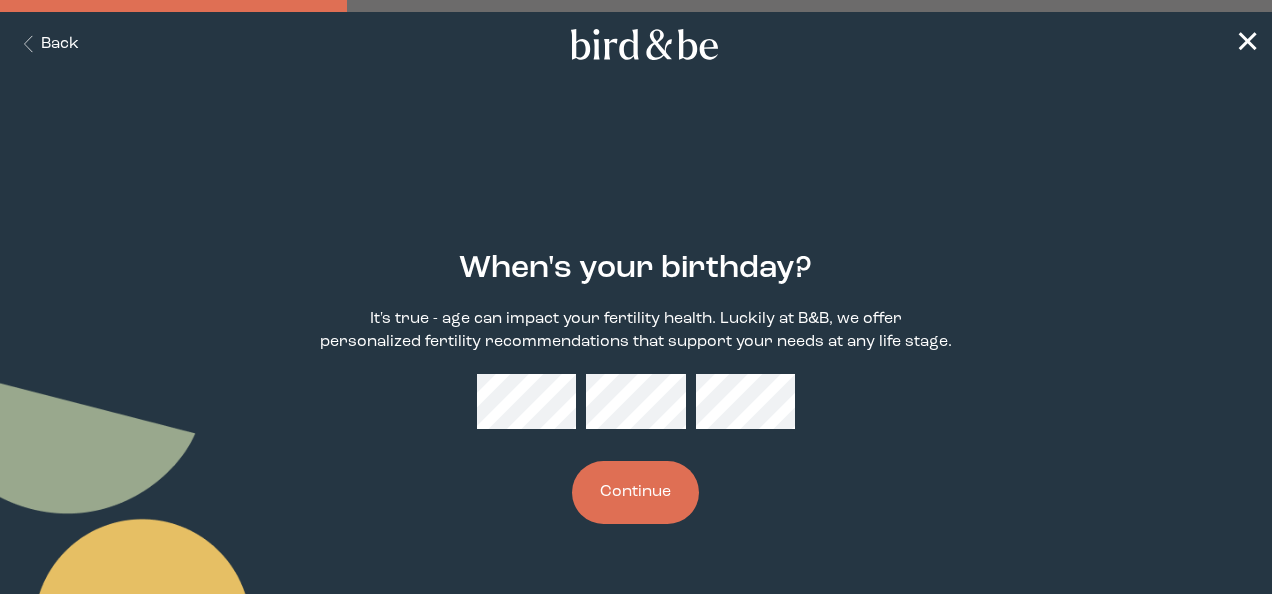 click on "Continue" at bounding box center [635, 492] 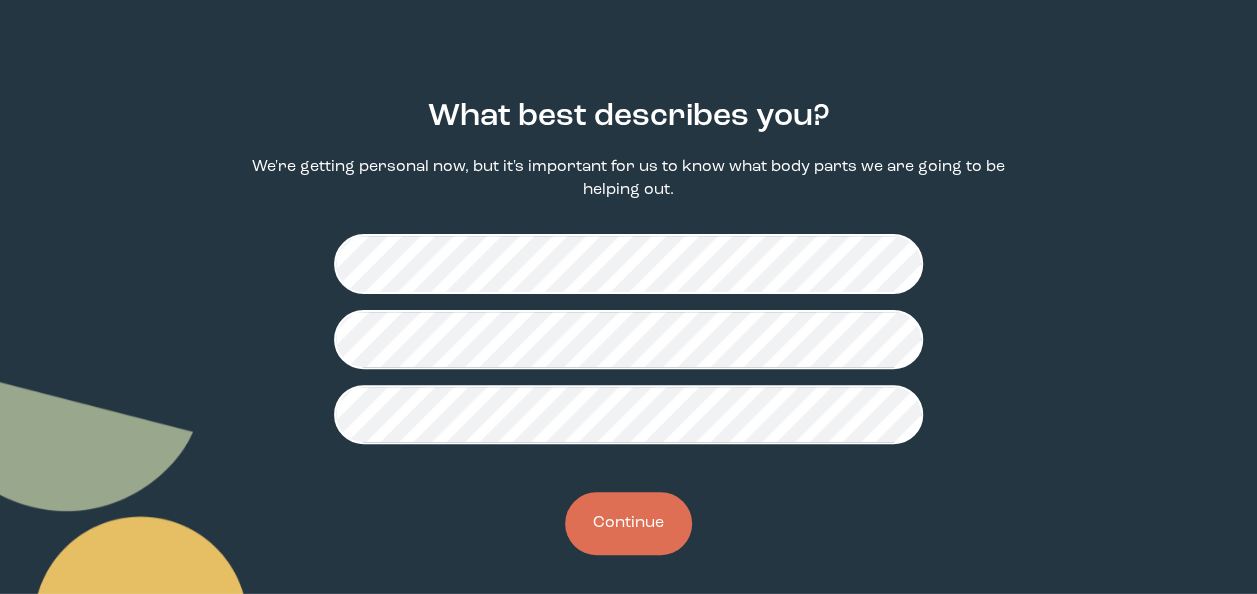 scroll, scrollTop: 157, scrollLeft: 0, axis: vertical 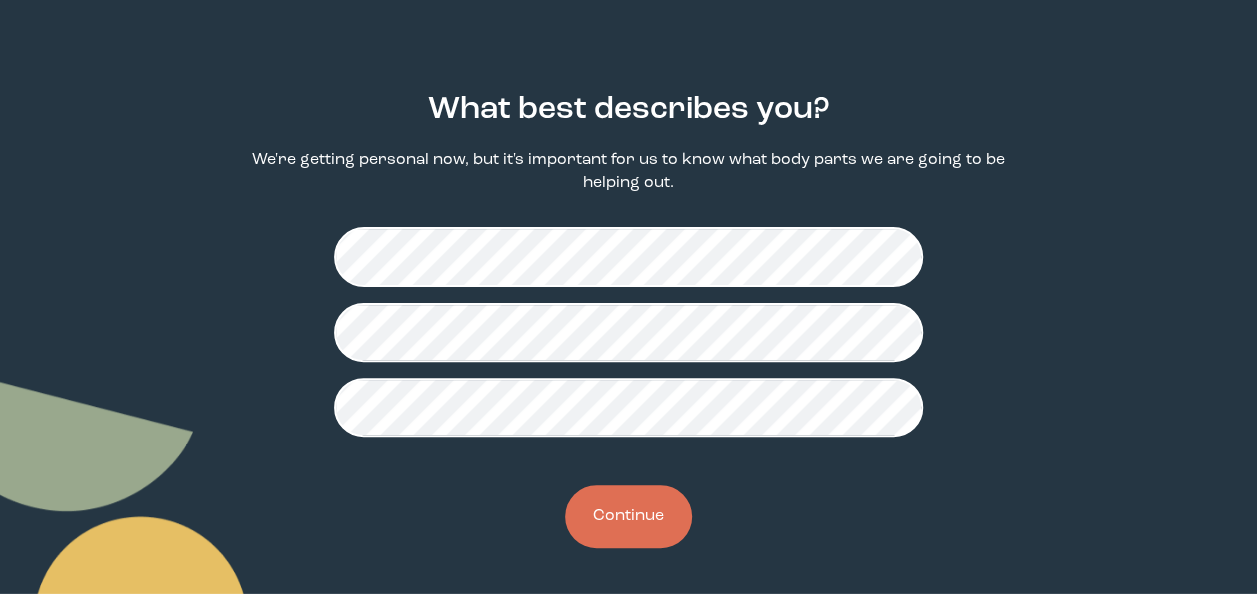 click on "What best describes you? We're getting personal now, but it's important for us to know what body parts we are going to be helping out. Continue" at bounding box center (628, 321) 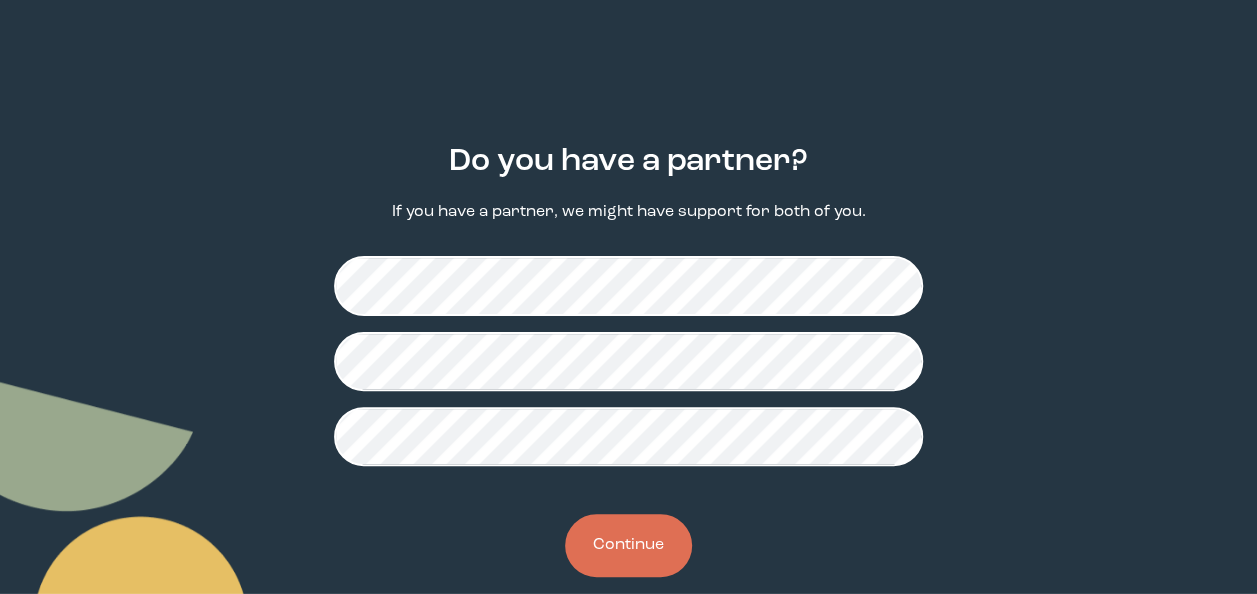 scroll, scrollTop: 136, scrollLeft: 0, axis: vertical 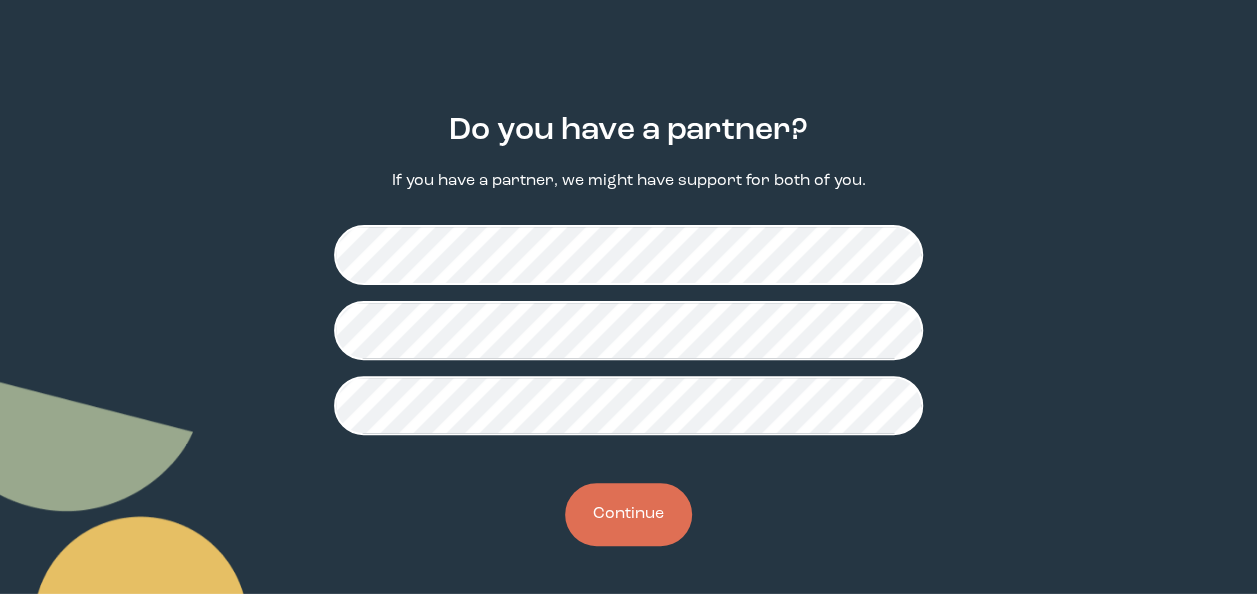 click on "Continue" at bounding box center [628, 514] 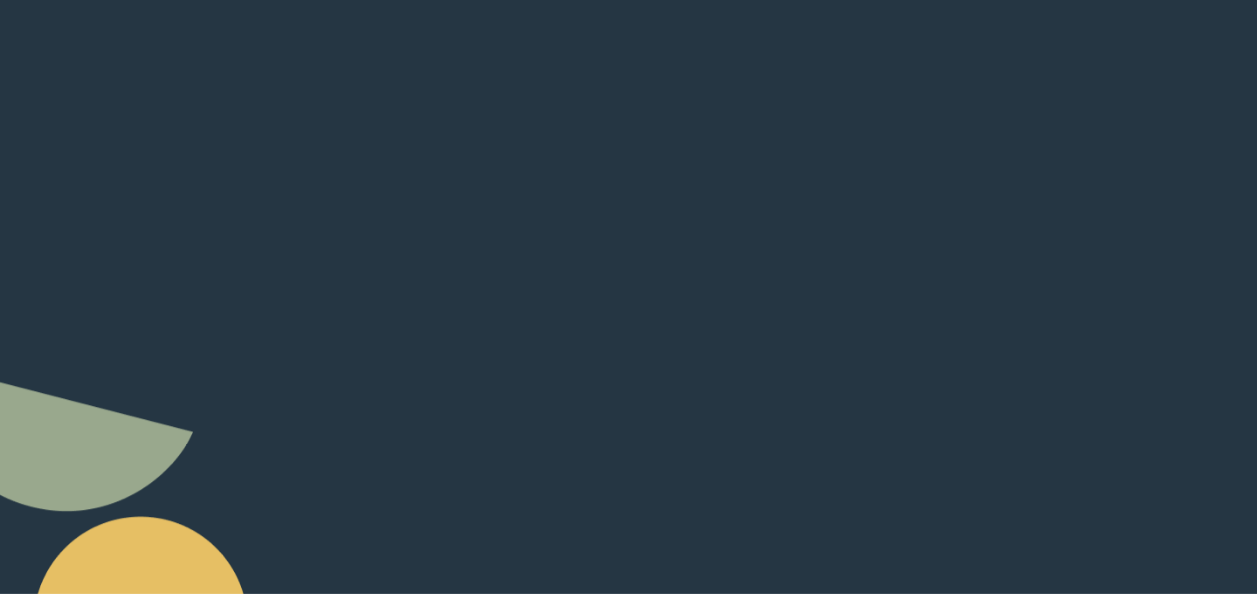 scroll, scrollTop: 0, scrollLeft: 0, axis: both 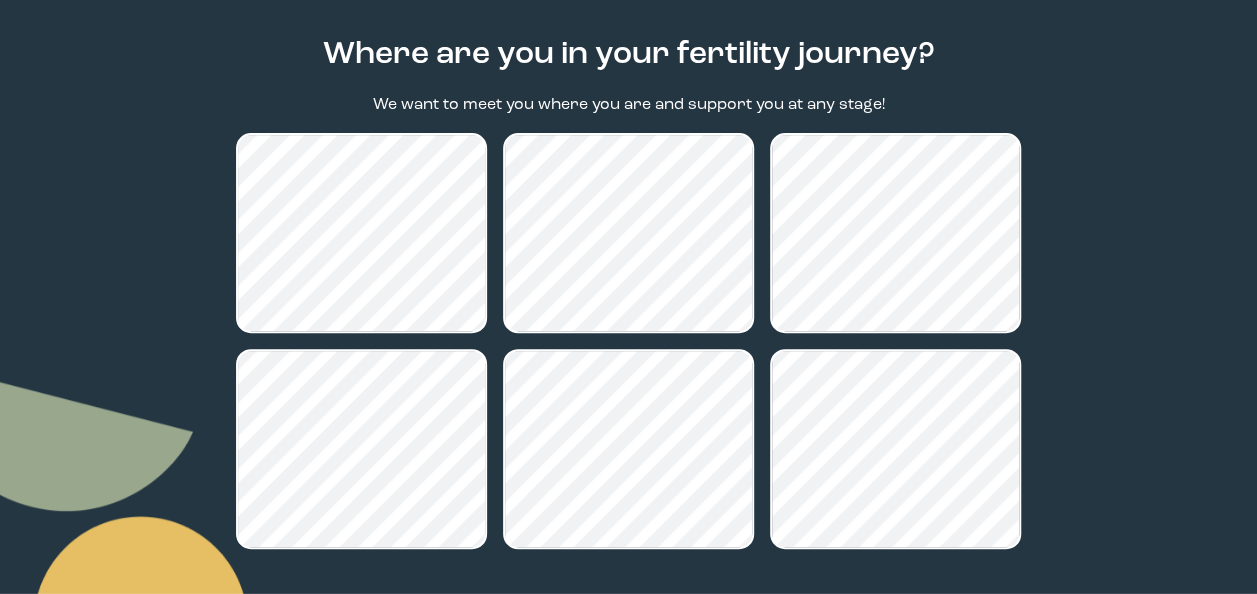 click on "Where are you in your fertility journey? We want to meet you where you are and support you at any stage! None of these apply to me Continue" at bounding box center [628, 380] 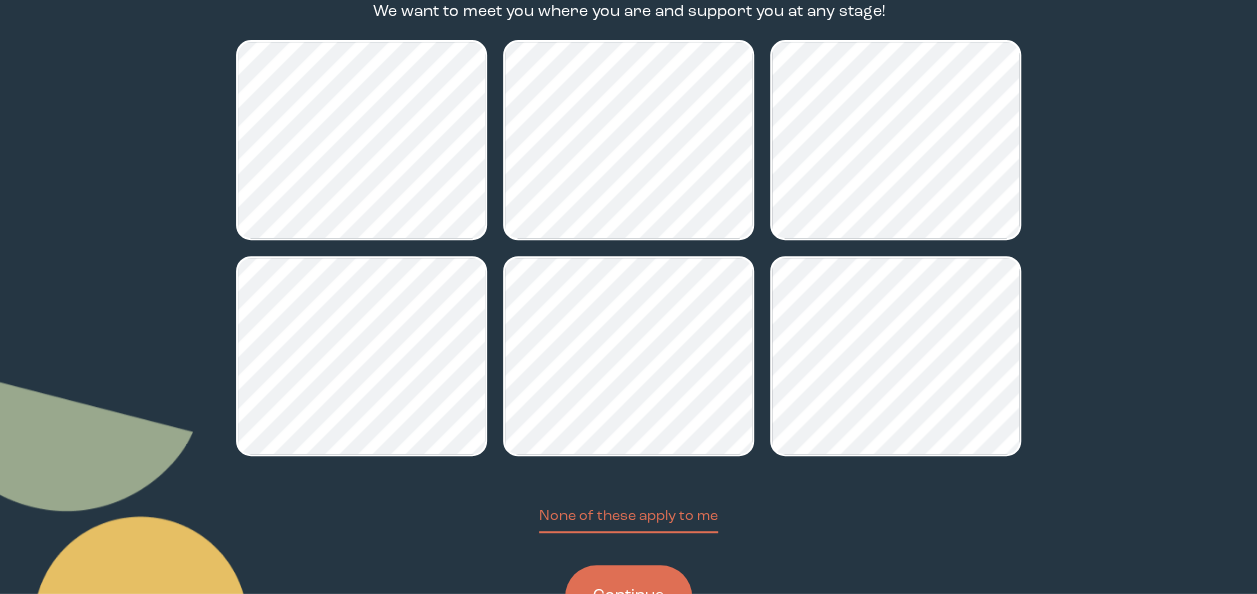 scroll, scrollTop: 308, scrollLeft: 0, axis: vertical 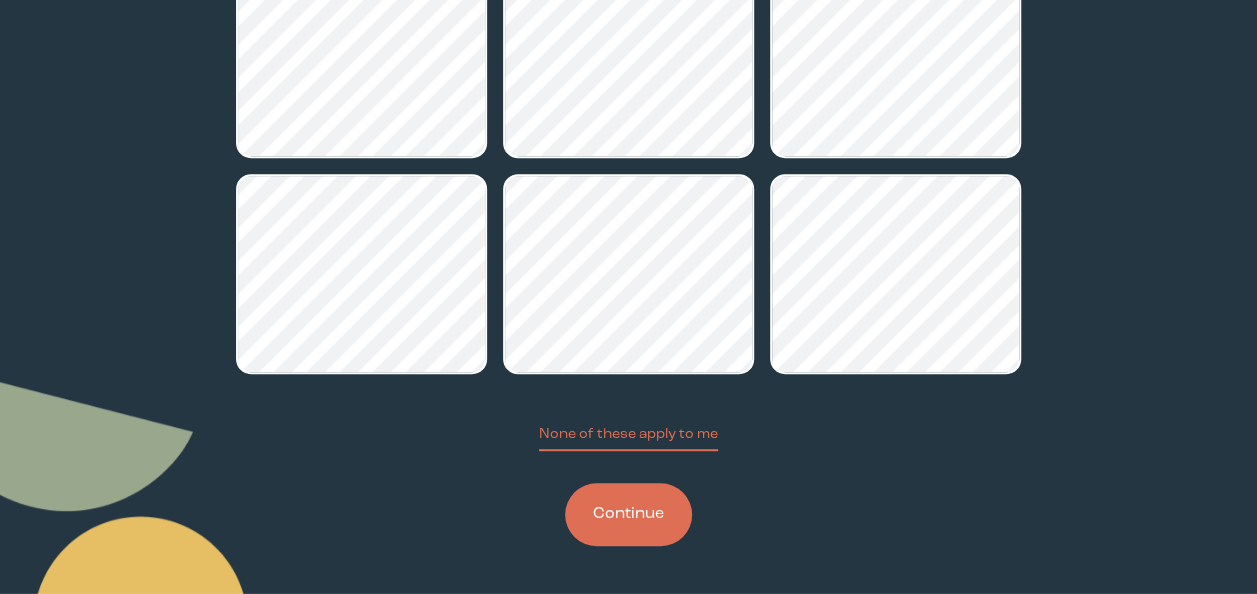 click on "Continue" at bounding box center [628, 514] 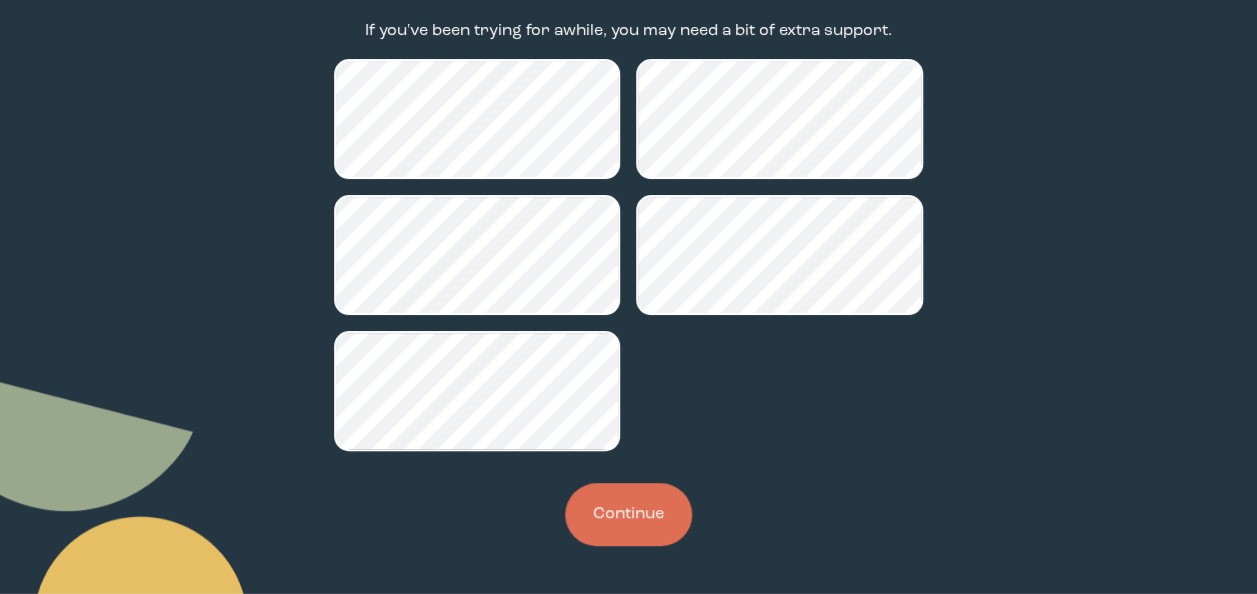 scroll, scrollTop: 0, scrollLeft: 0, axis: both 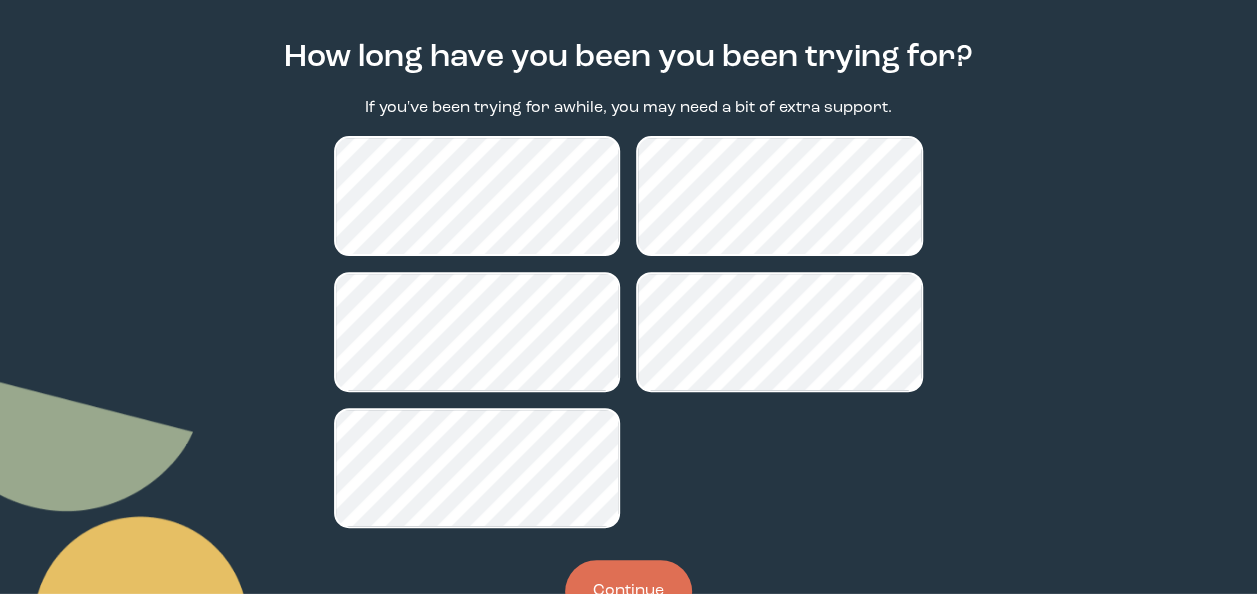 click on "Continue" at bounding box center [628, 591] 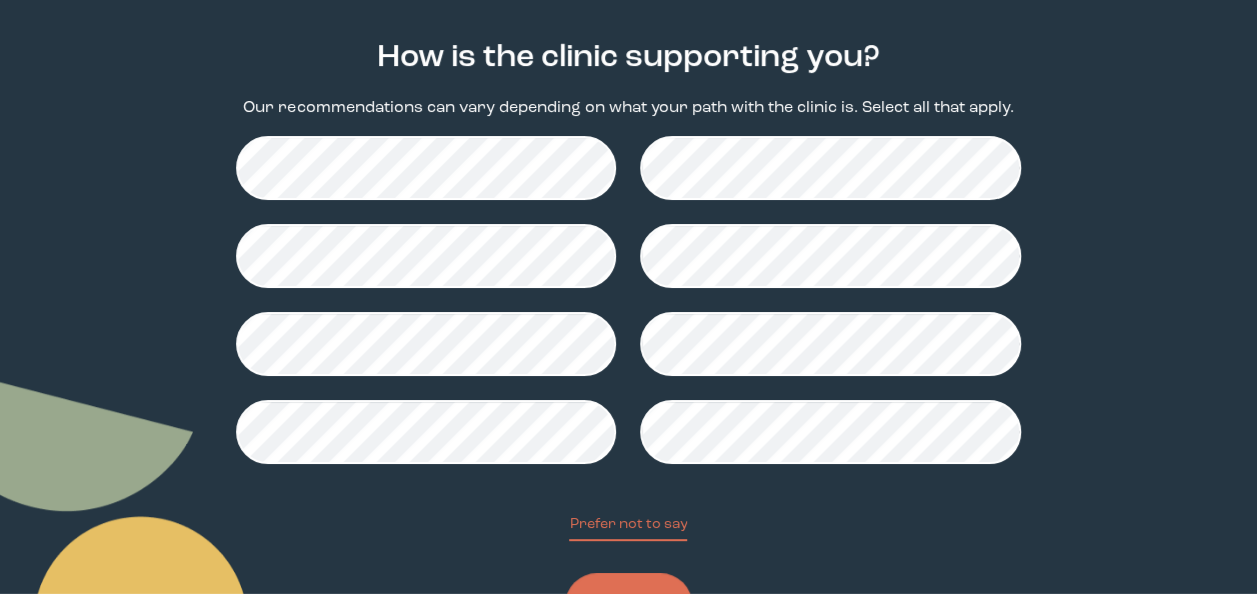 scroll, scrollTop: 0, scrollLeft: 0, axis: both 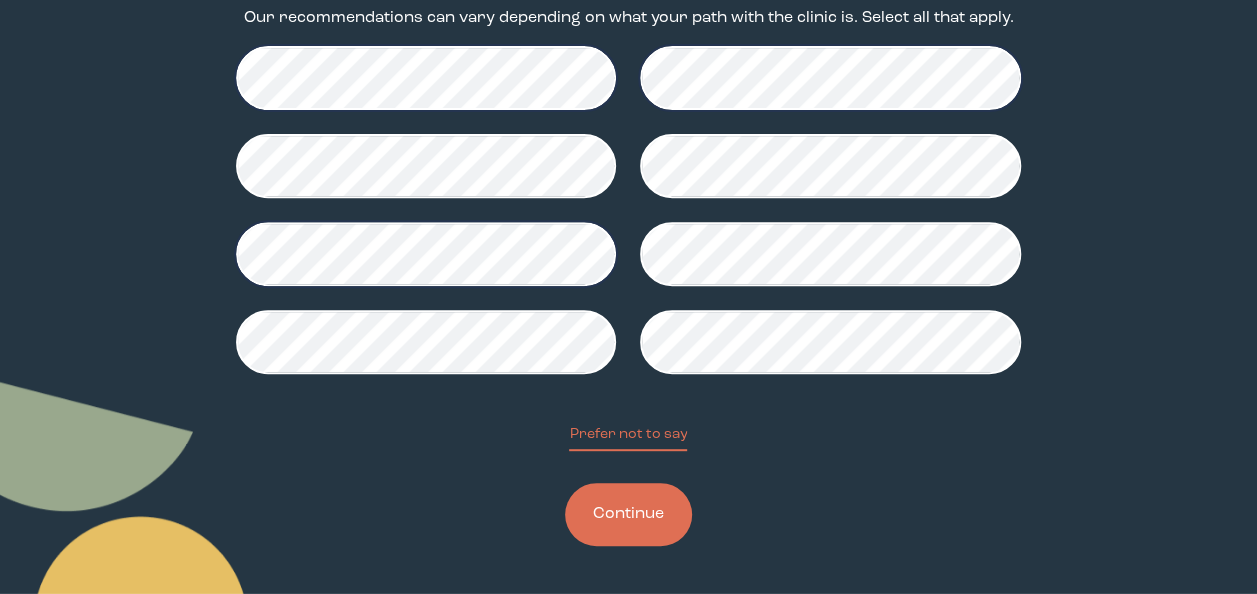 click on "Continue" at bounding box center (628, 514) 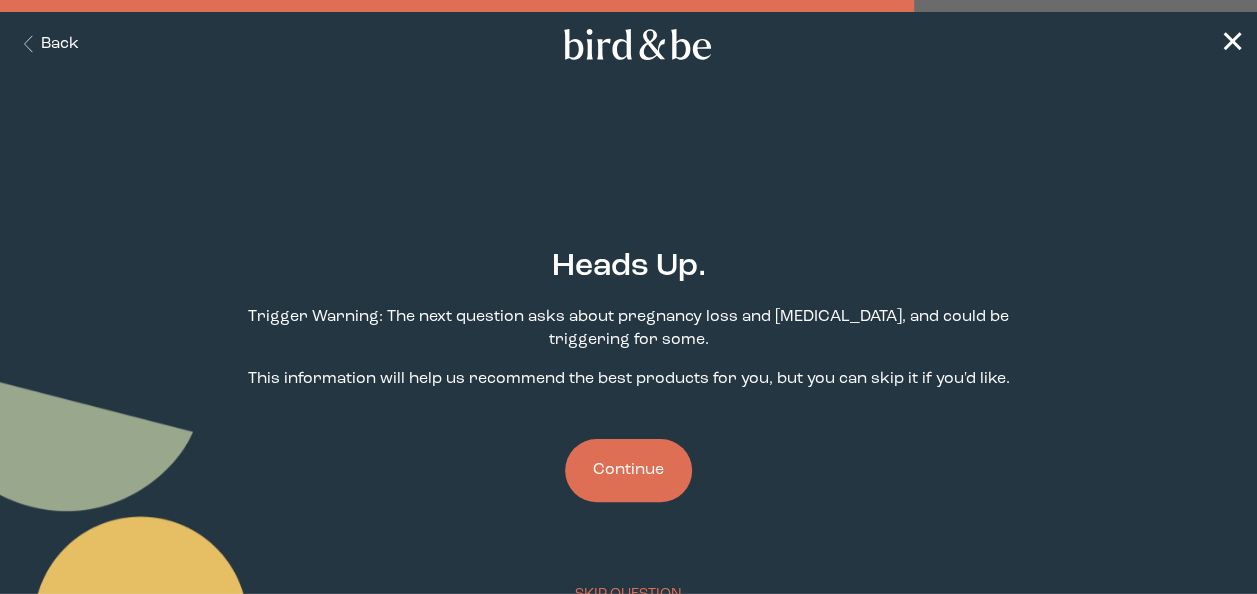 click on "Continue" at bounding box center [628, 470] 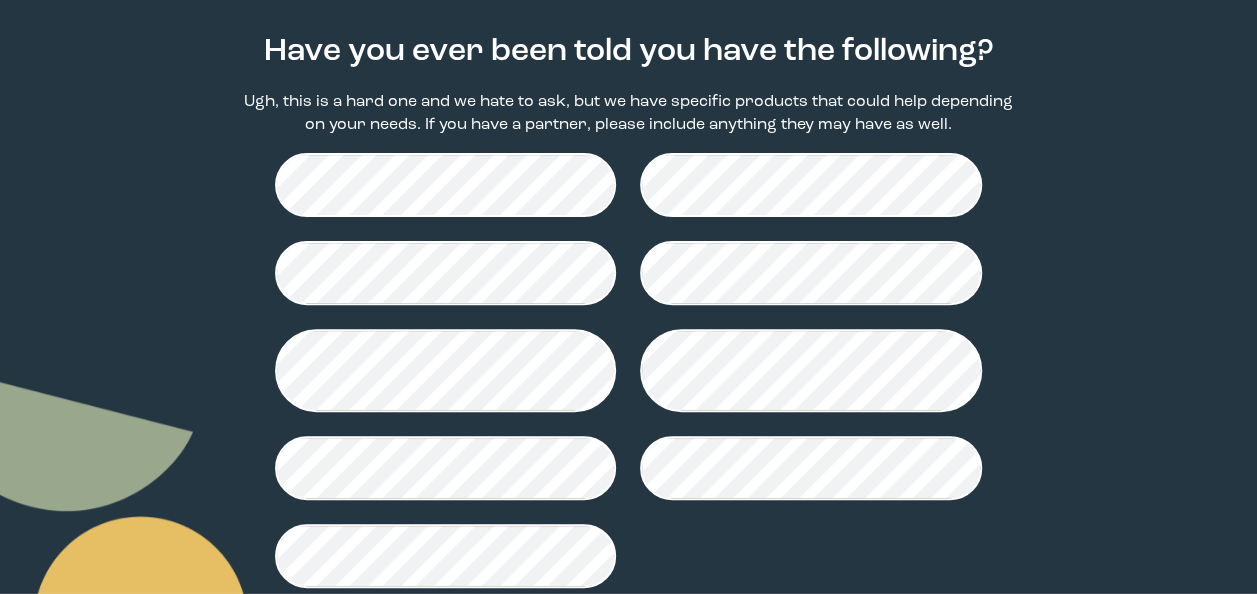 scroll, scrollTop: 220, scrollLeft: 0, axis: vertical 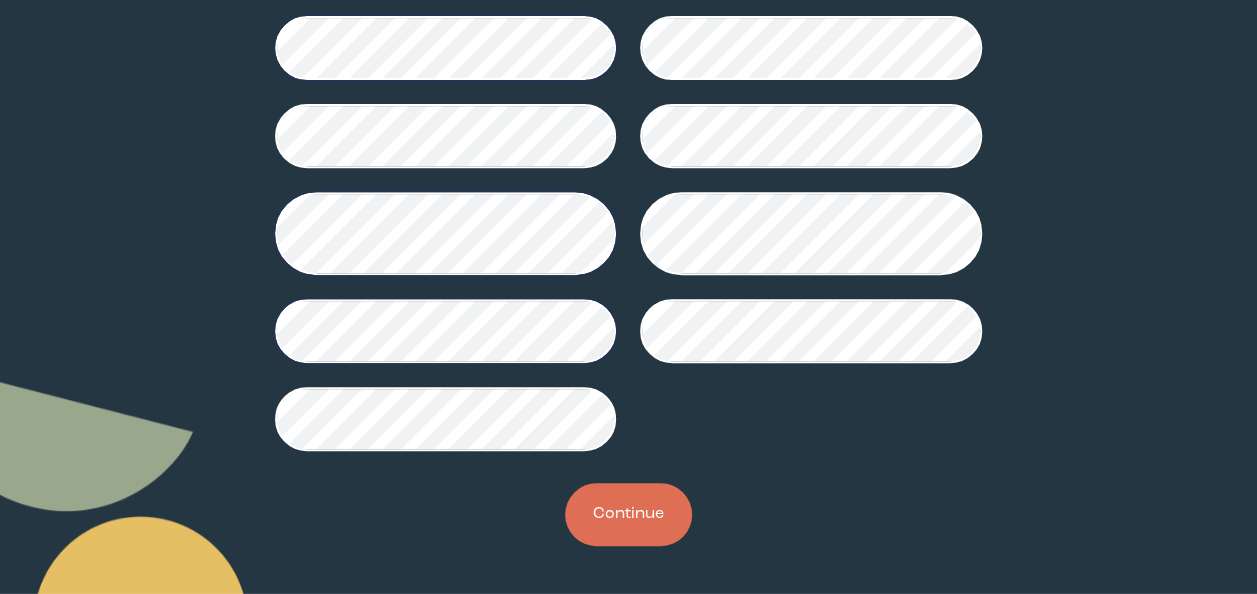 click on "Continue" at bounding box center [628, 514] 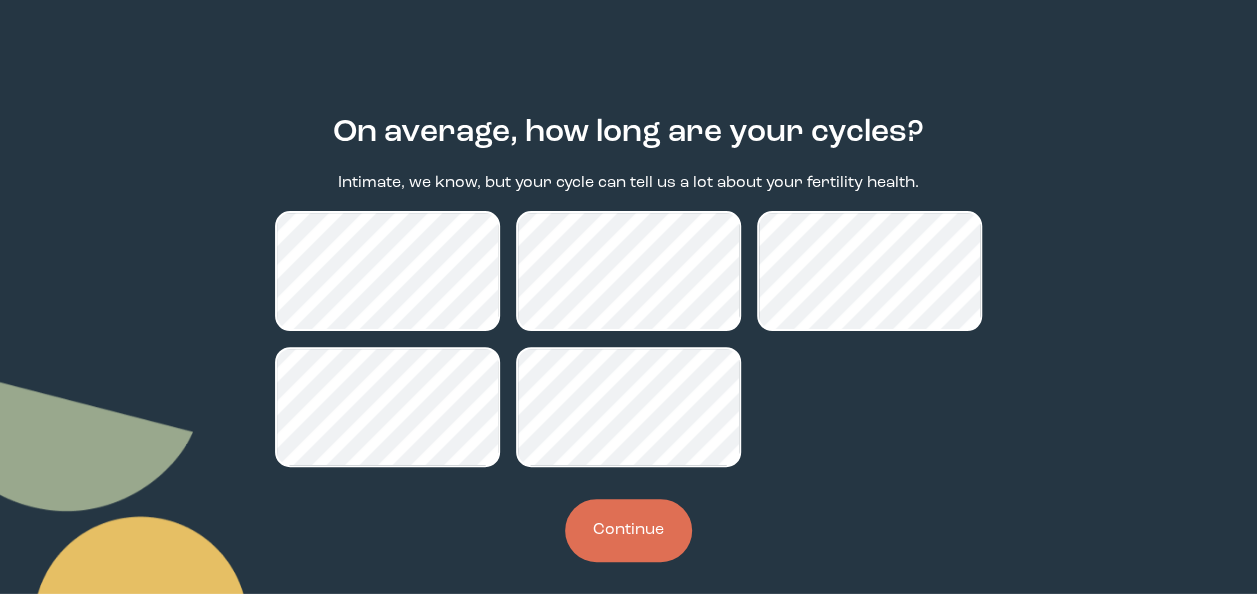 scroll, scrollTop: 138, scrollLeft: 0, axis: vertical 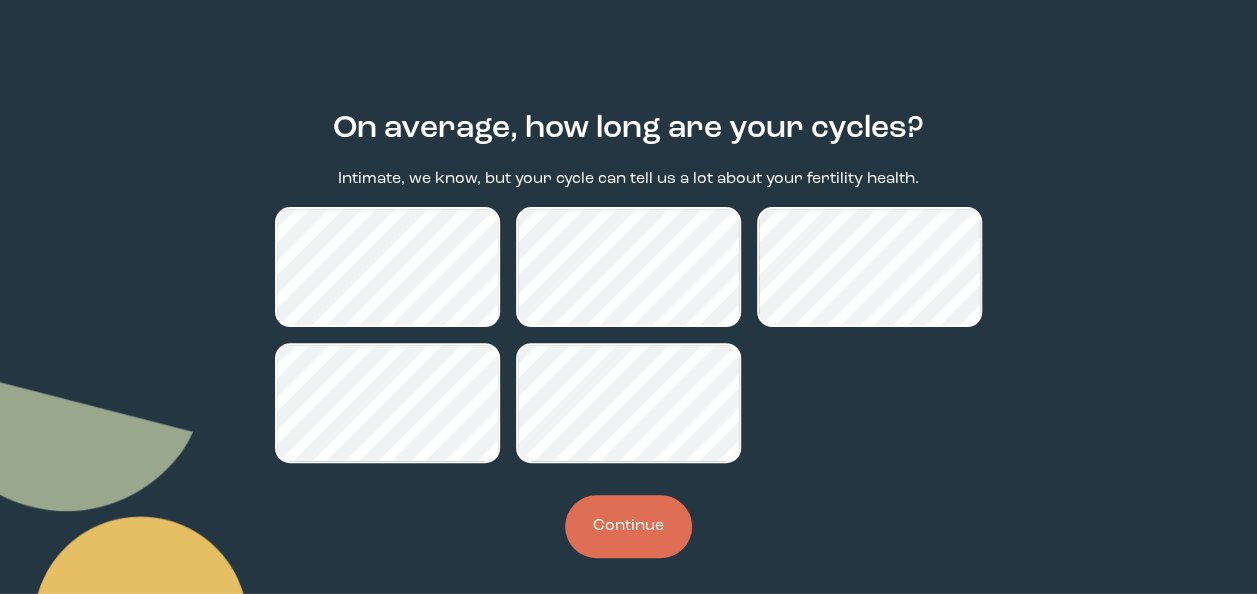 click on "Continue" at bounding box center (628, 526) 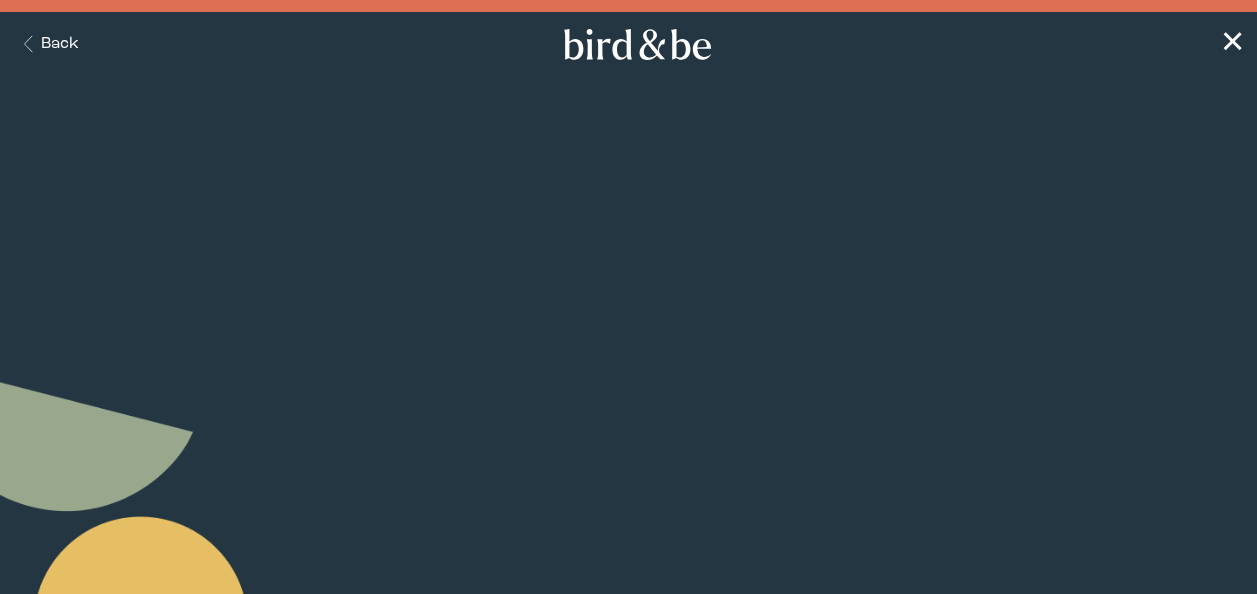 scroll, scrollTop: 0, scrollLeft: 0, axis: both 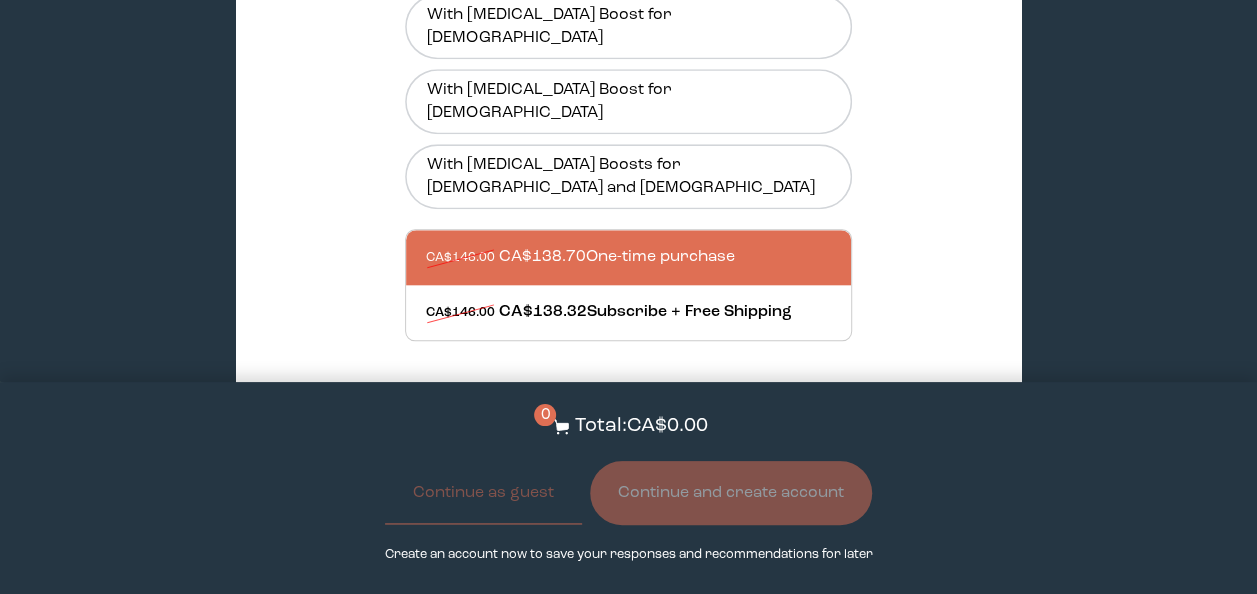 click on "Add to Cart - CA$138.70" at bounding box center (628, 412) 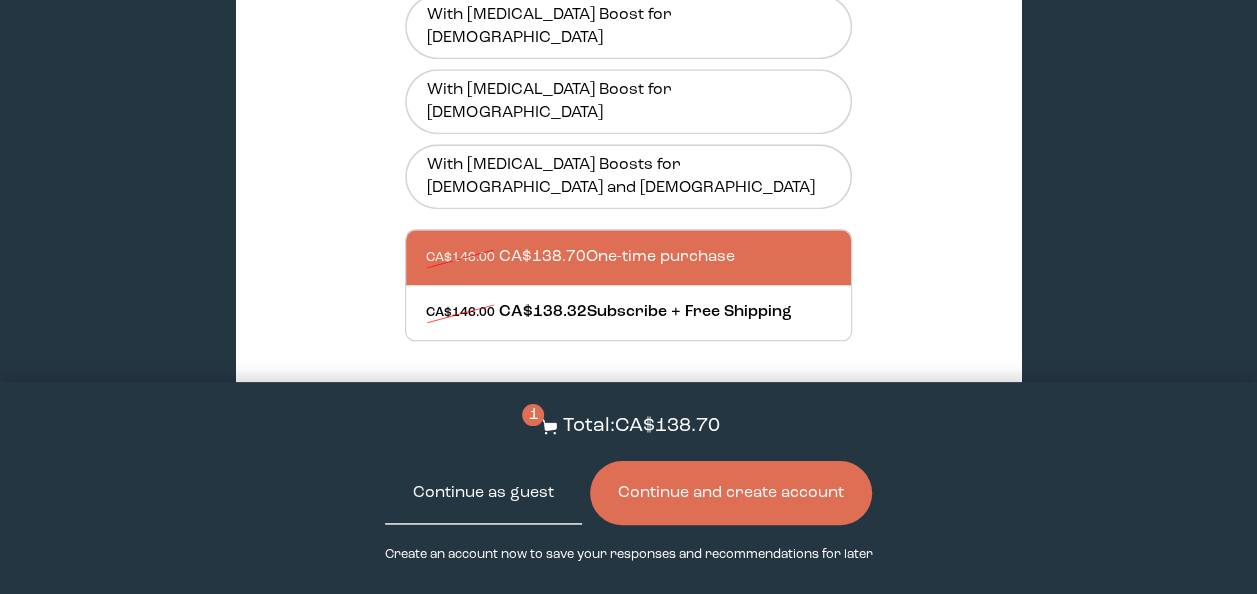 click on "Continue as guest" at bounding box center [483, 493] 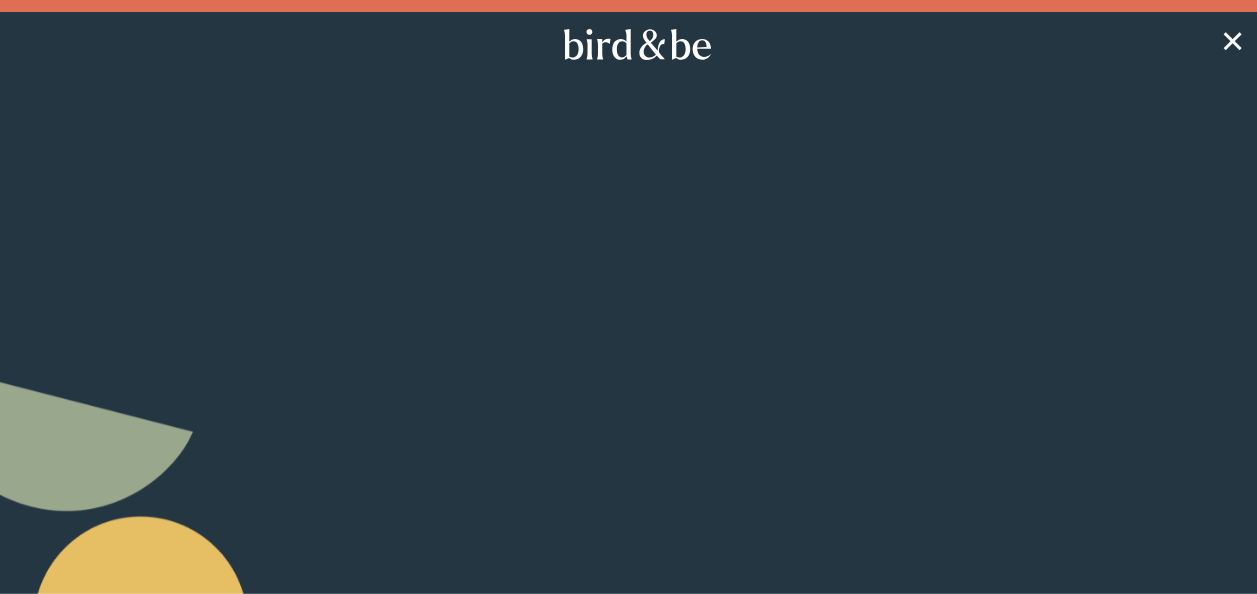 scroll, scrollTop: 890, scrollLeft: 0, axis: vertical 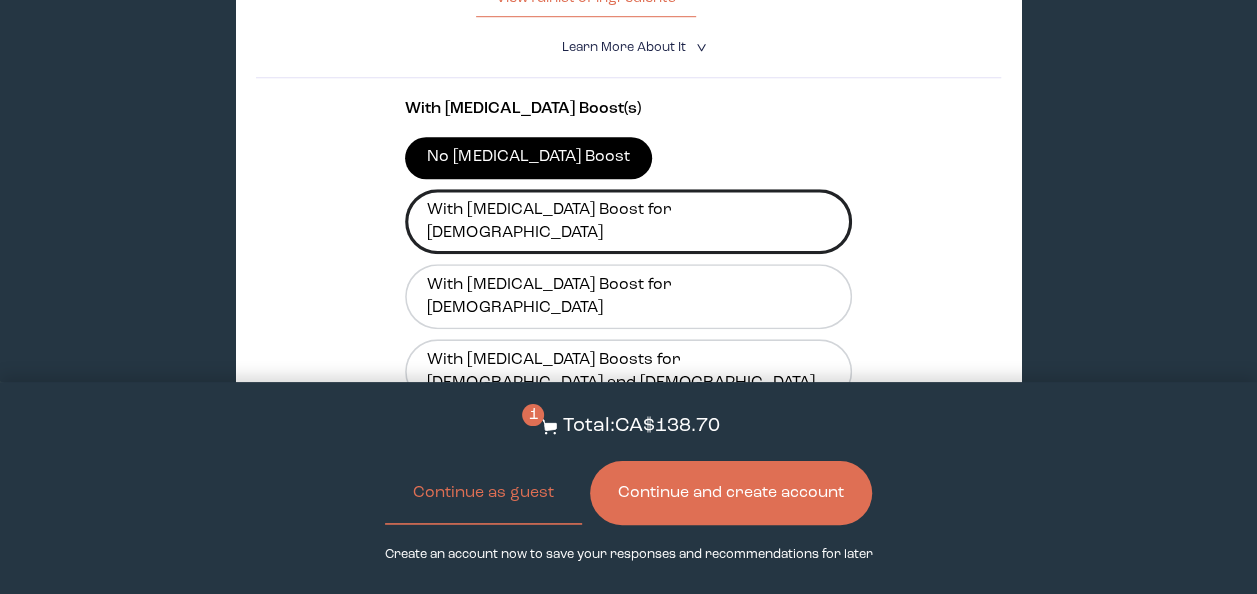 click on "With [MEDICAL_DATA] Boost for [DEMOGRAPHIC_DATA]" at bounding box center (628, 221) 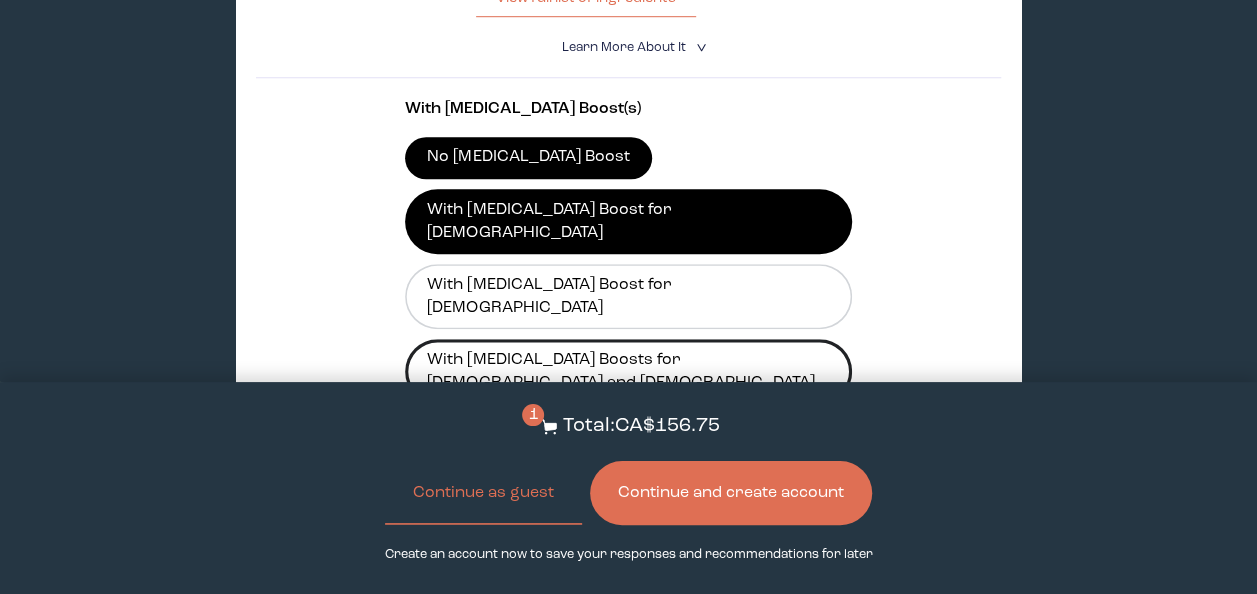 click on "With [MEDICAL_DATA] Boosts for [DEMOGRAPHIC_DATA] and [DEMOGRAPHIC_DATA]" at bounding box center (628, 371) 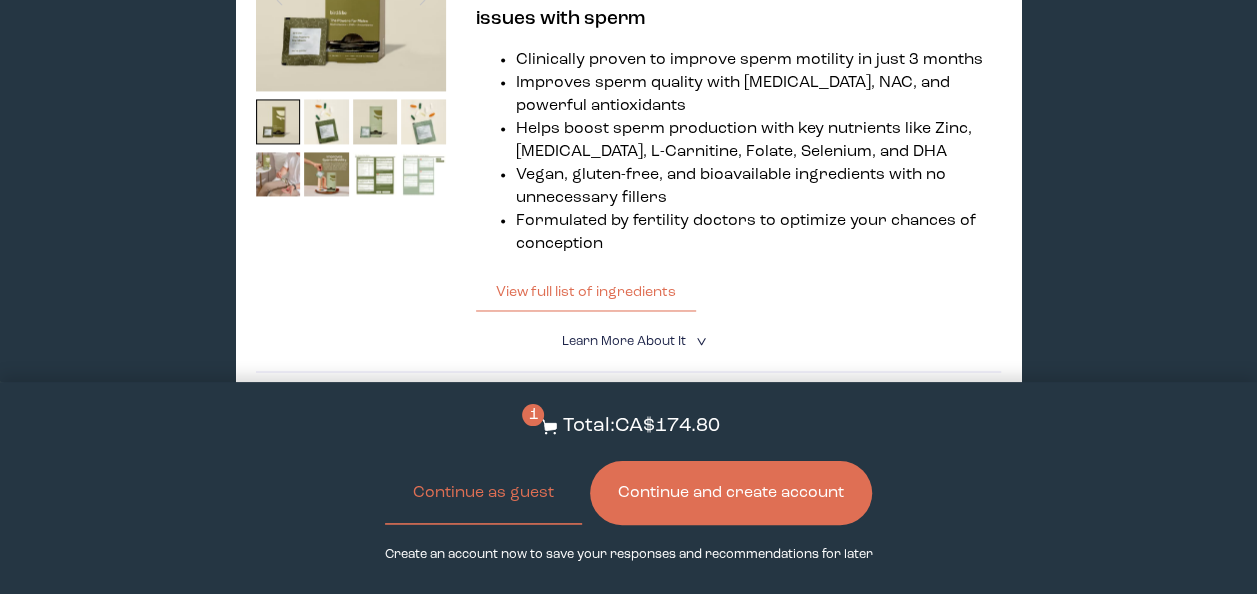 scroll, scrollTop: 1551, scrollLeft: 0, axis: vertical 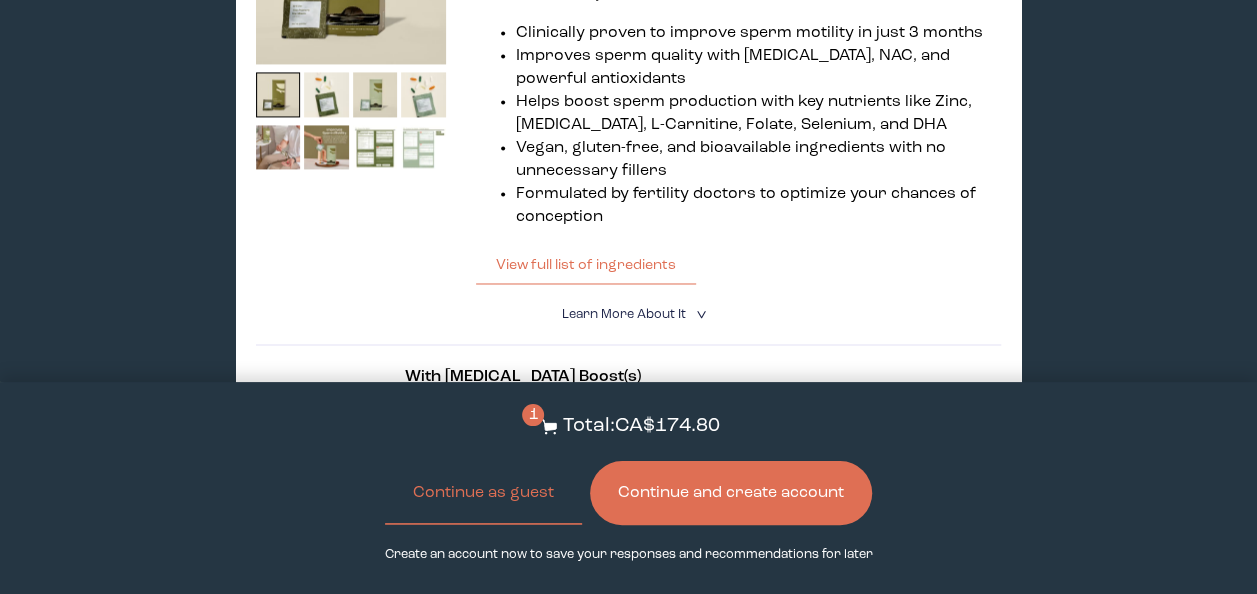click on "With [MEDICAL_DATA] Boost" at bounding box center [535, 425] 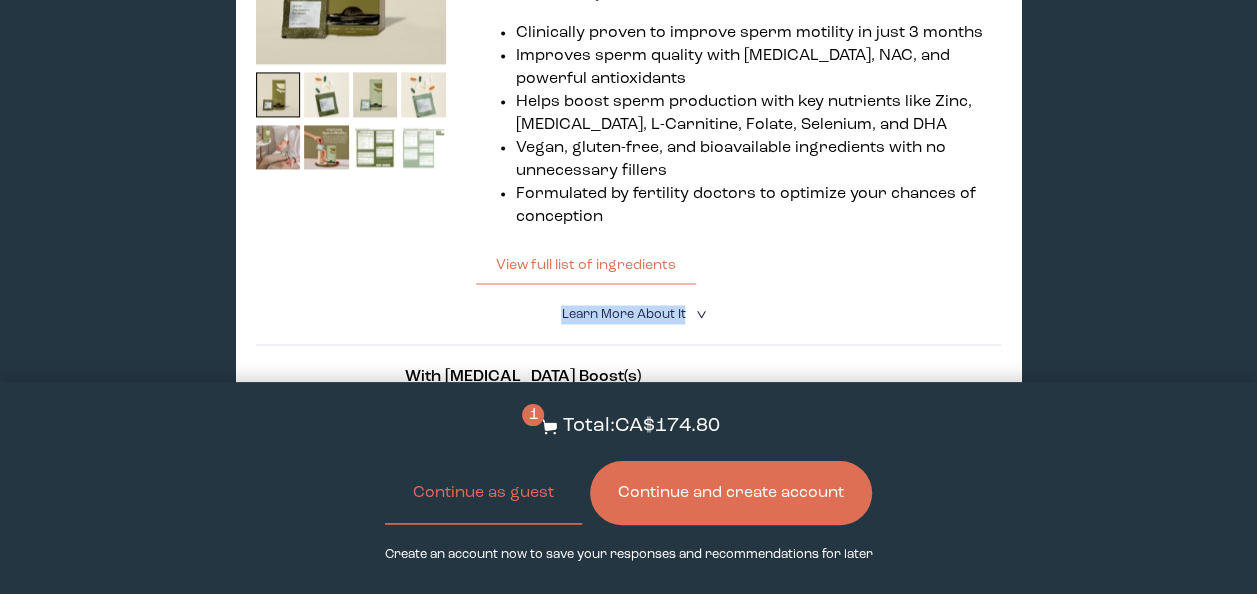 drag, startPoint x: 1254, startPoint y: 203, endPoint x: 1248, endPoint y: 182, distance: 21.84033 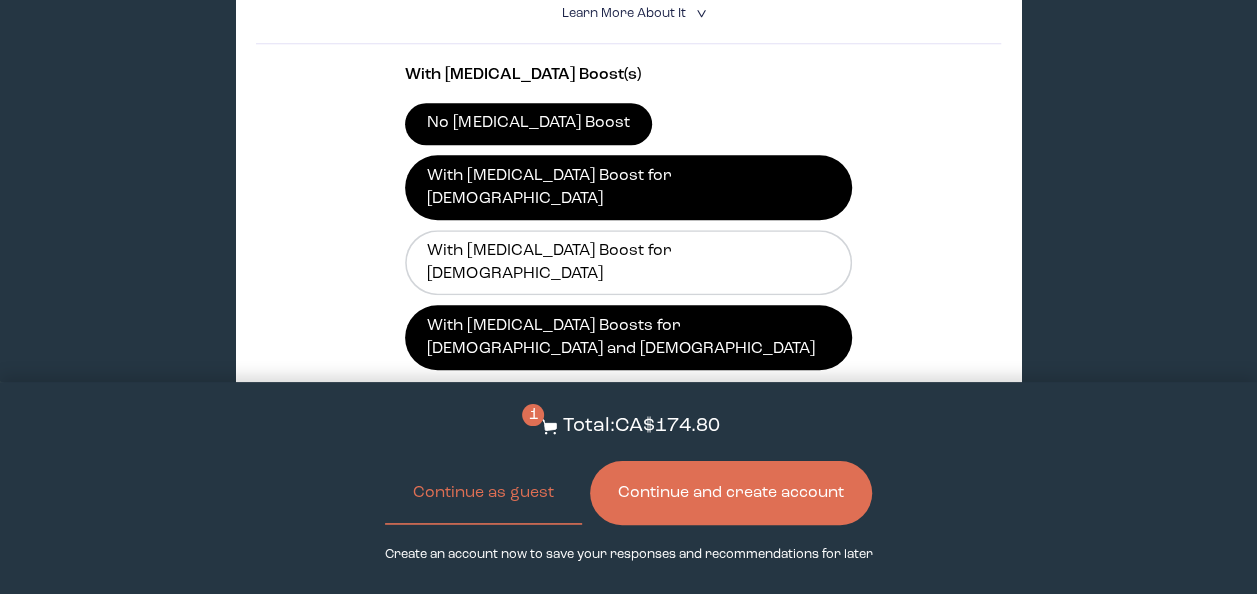 scroll, scrollTop: 776, scrollLeft: 0, axis: vertical 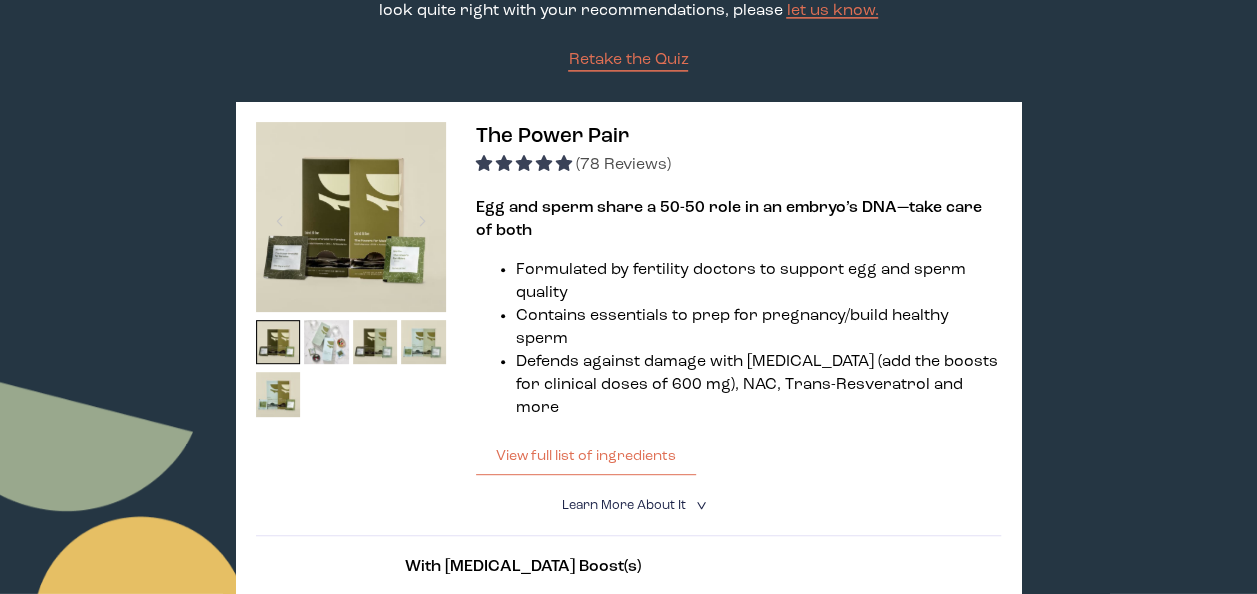 click on "Learn More About it" at bounding box center (623, 505) 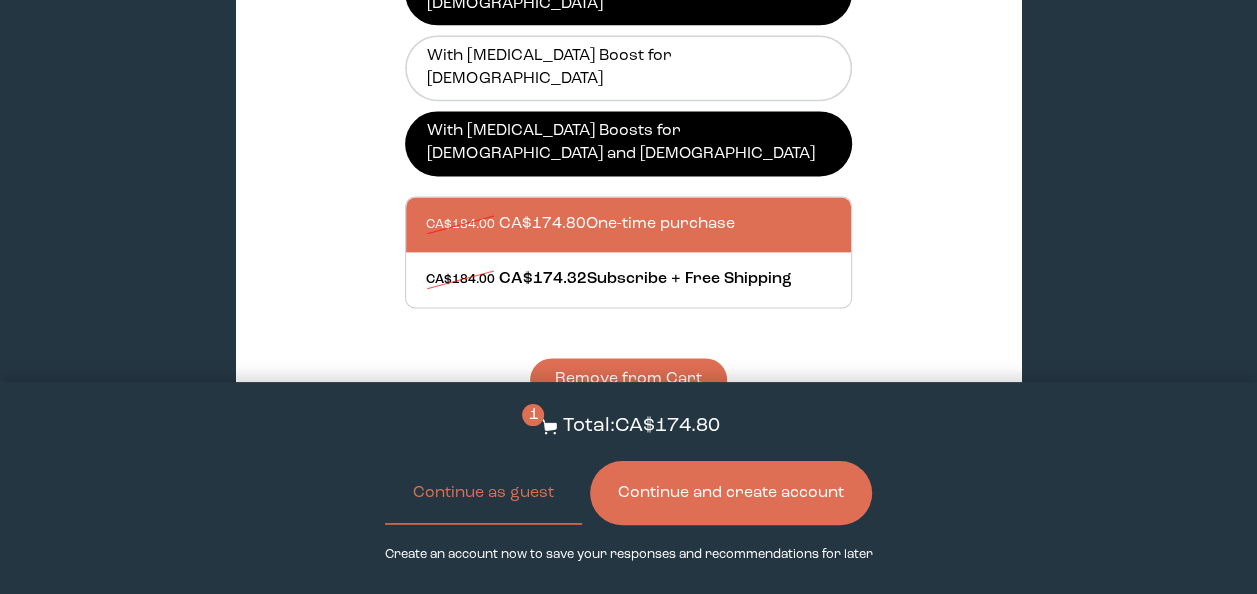 scroll, scrollTop: 1332, scrollLeft: 0, axis: vertical 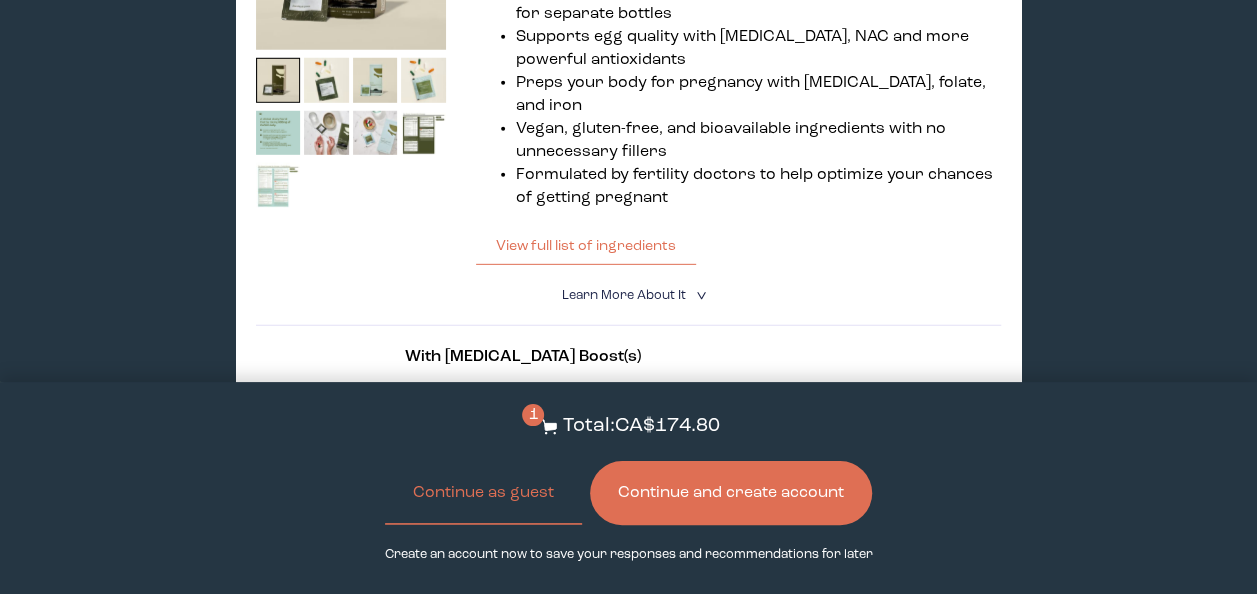 click on "With [MEDICAL_DATA] Boost" at bounding box center [535, 406] 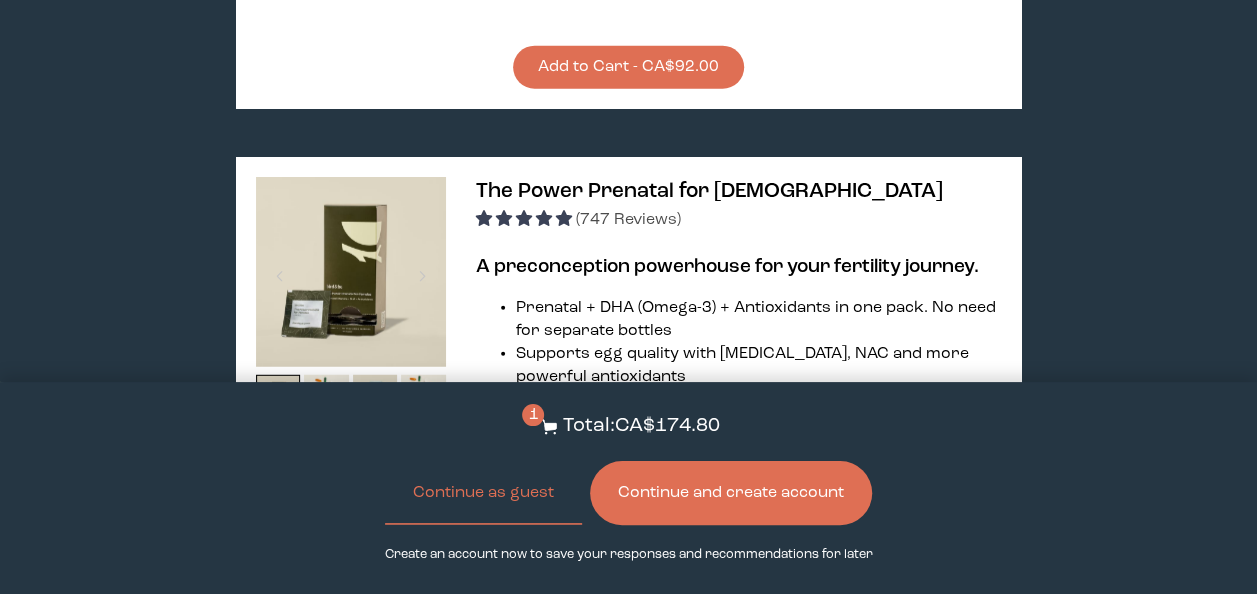 scroll, scrollTop: 2544, scrollLeft: 0, axis: vertical 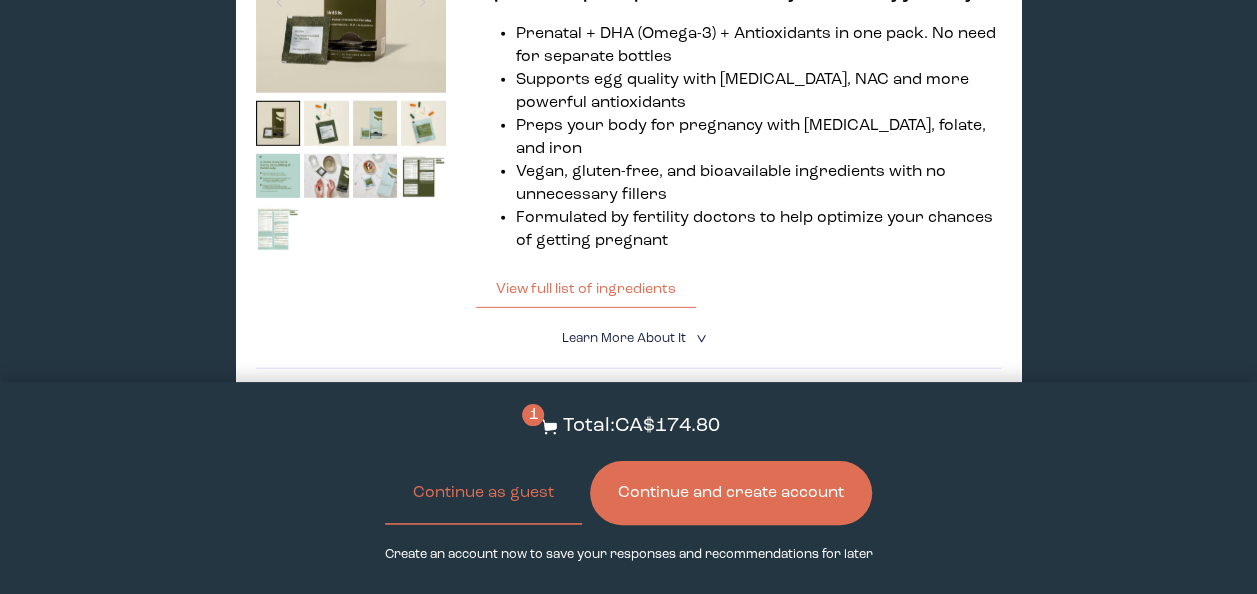 click on "Learn More About it   <" at bounding box center [628, 338] 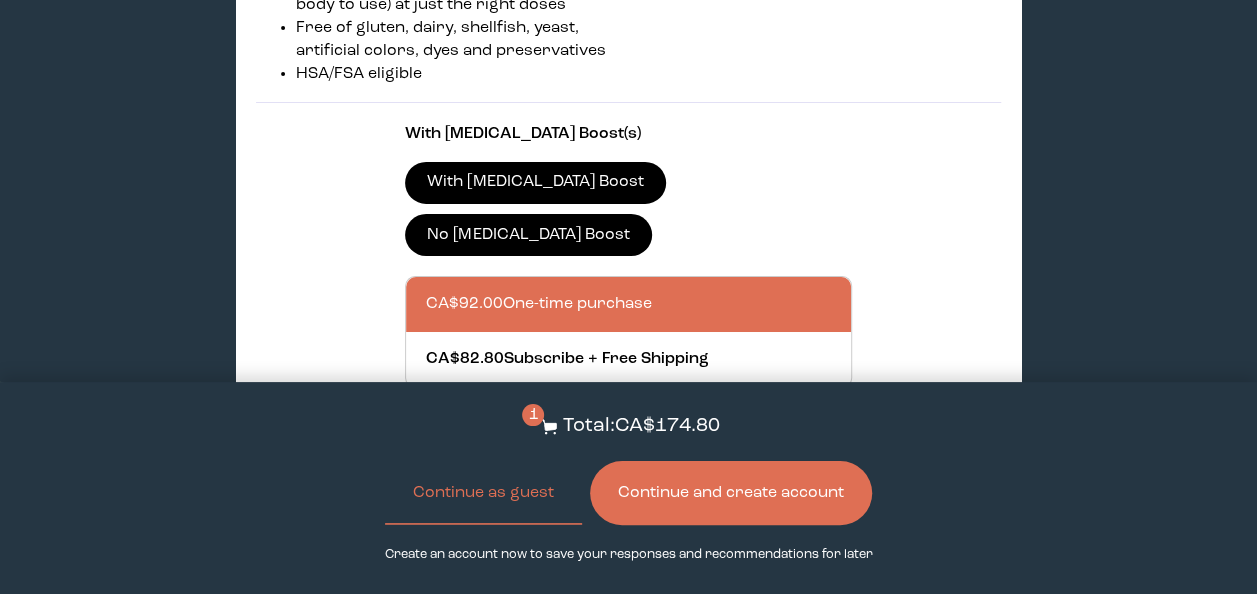 scroll, scrollTop: 3575, scrollLeft: 0, axis: vertical 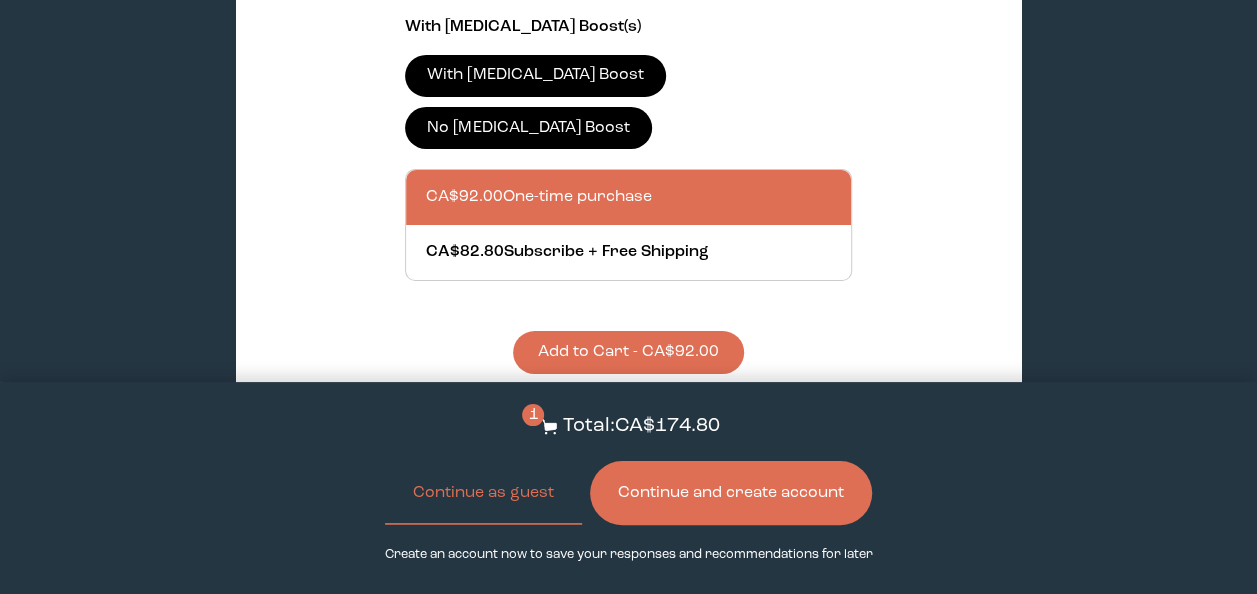 click on "Add to Cart - CA$92.00" at bounding box center (628, 352) 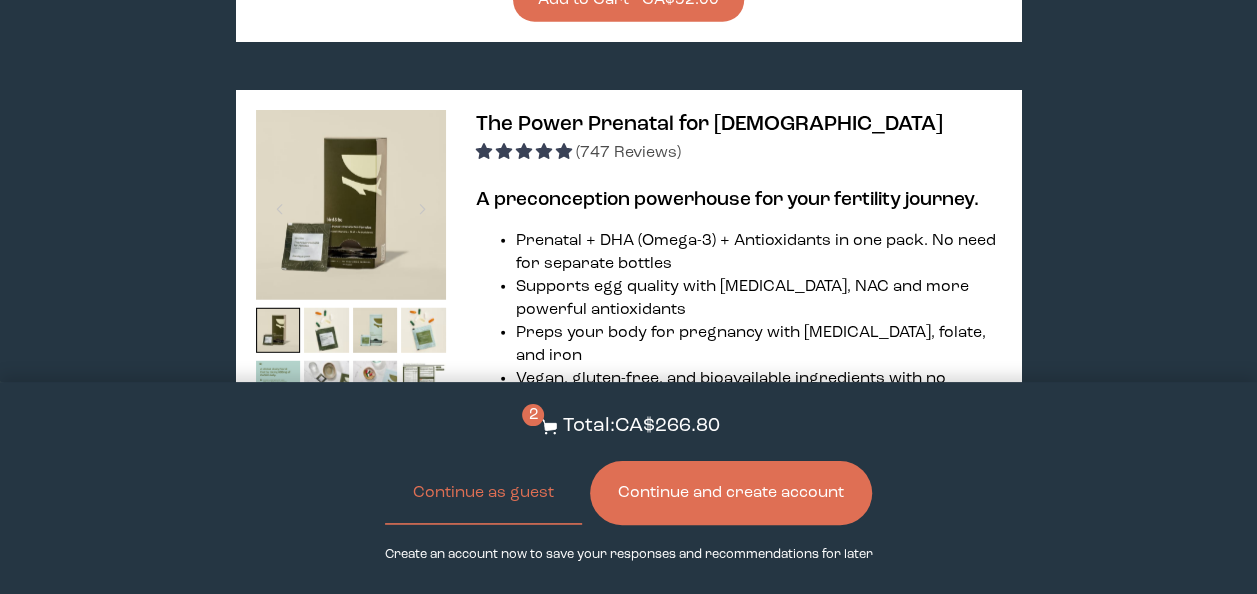scroll, scrollTop: 2664, scrollLeft: 0, axis: vertical 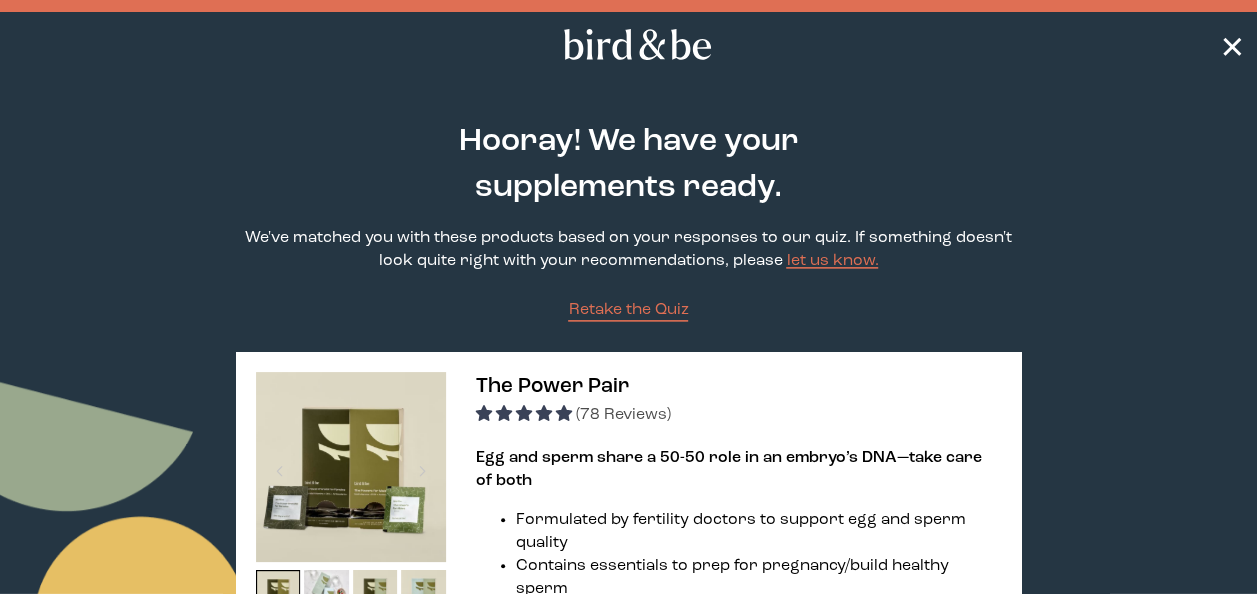 click on "✕" at bounding box center [1232, 45] 